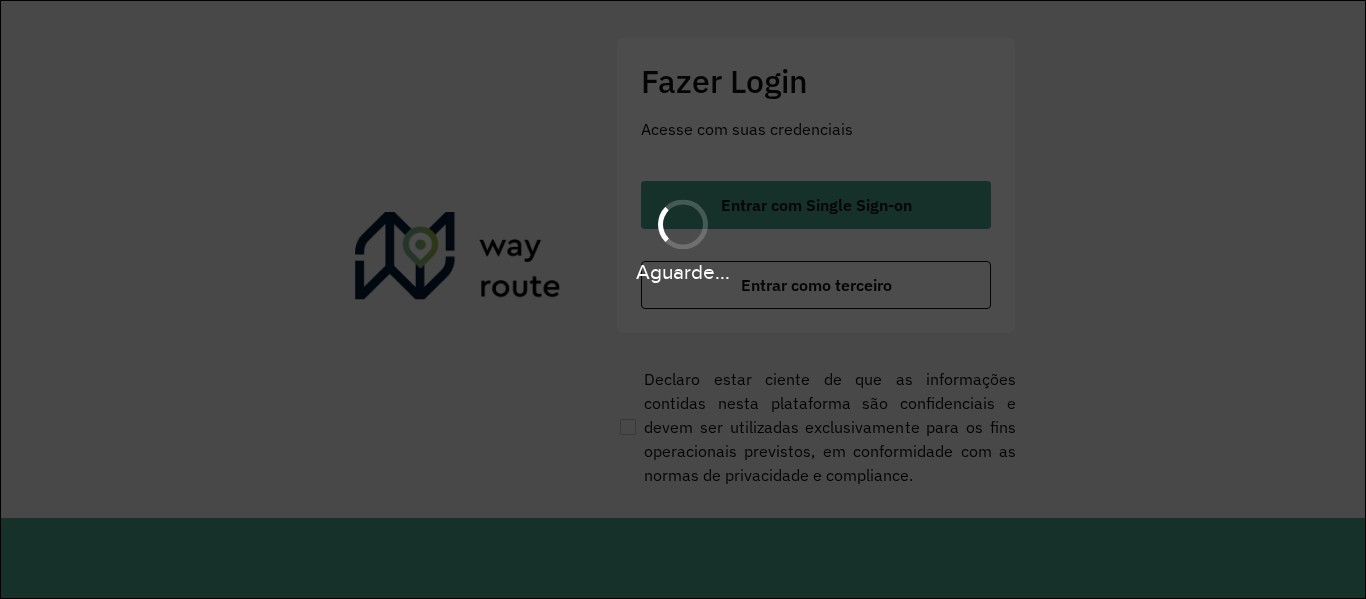 scroll, scrollTop: 0, scrollLeft: 0, axis: both 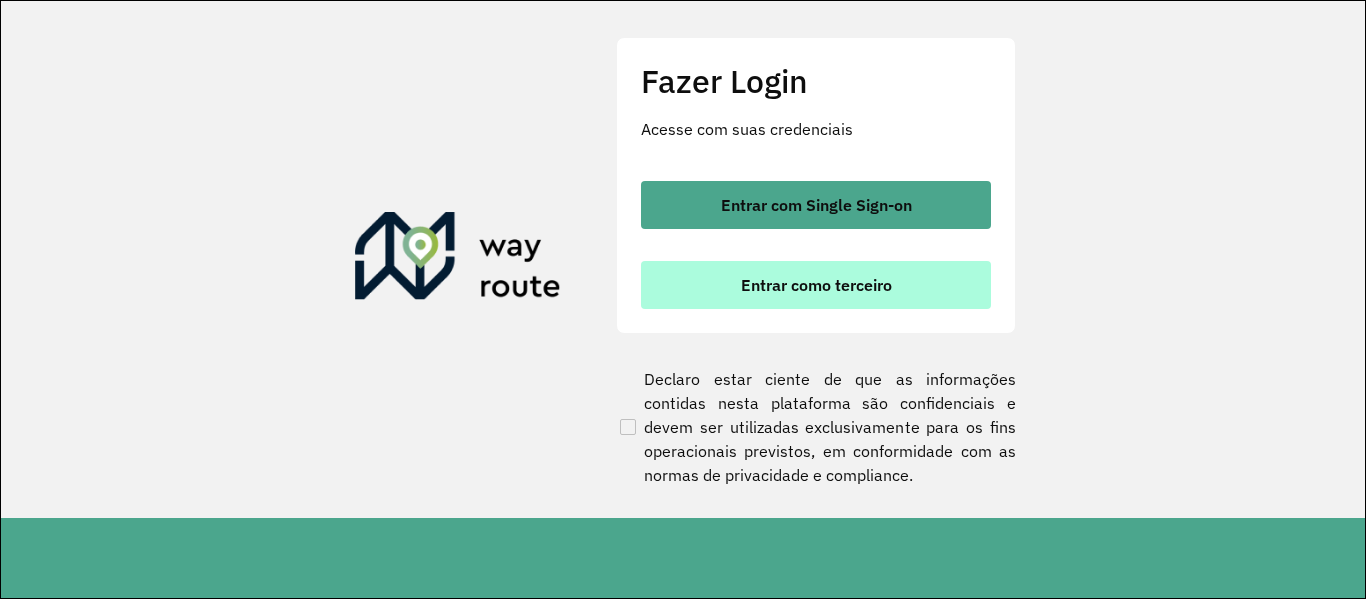click on "Entrar como terceiro" at bounding box center [816, 285] 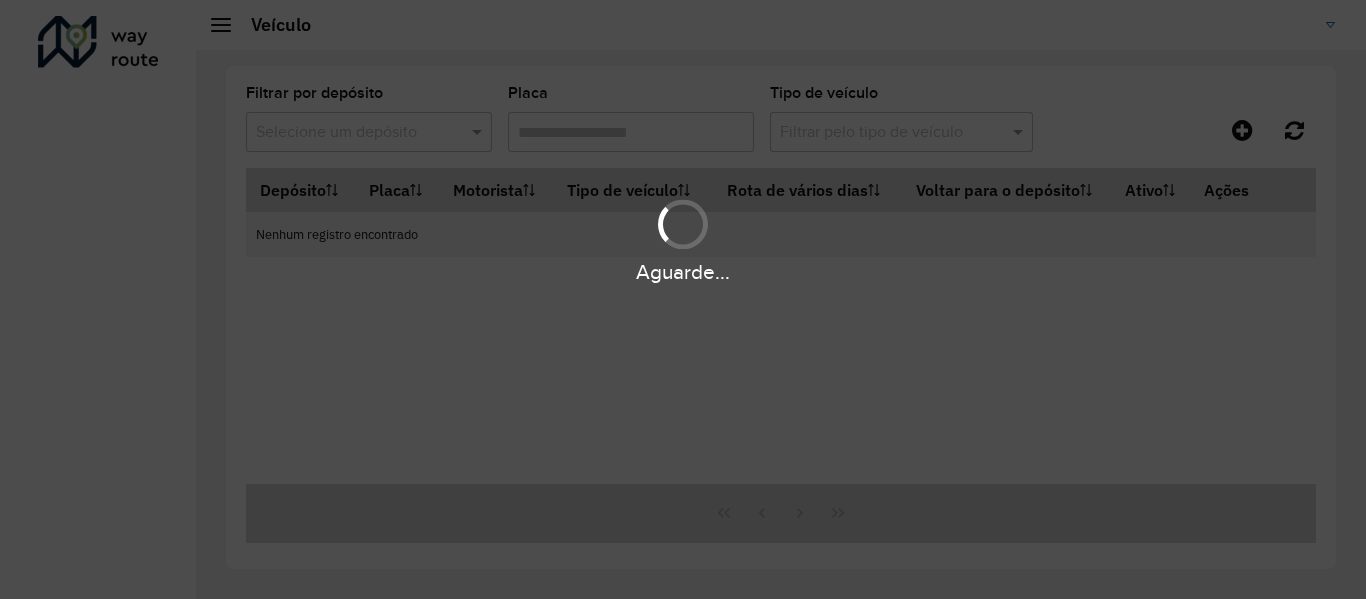 scroll, scrollTop: 0, scrollLeft: 0, axis: both 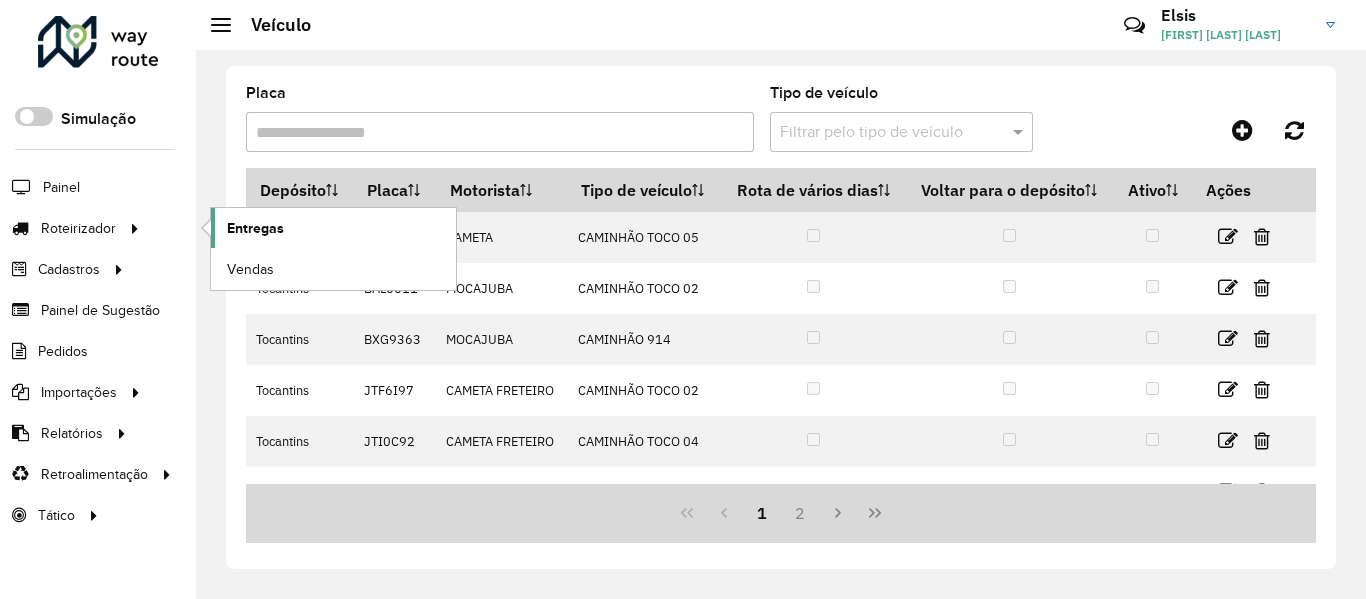 click on "Entregas" 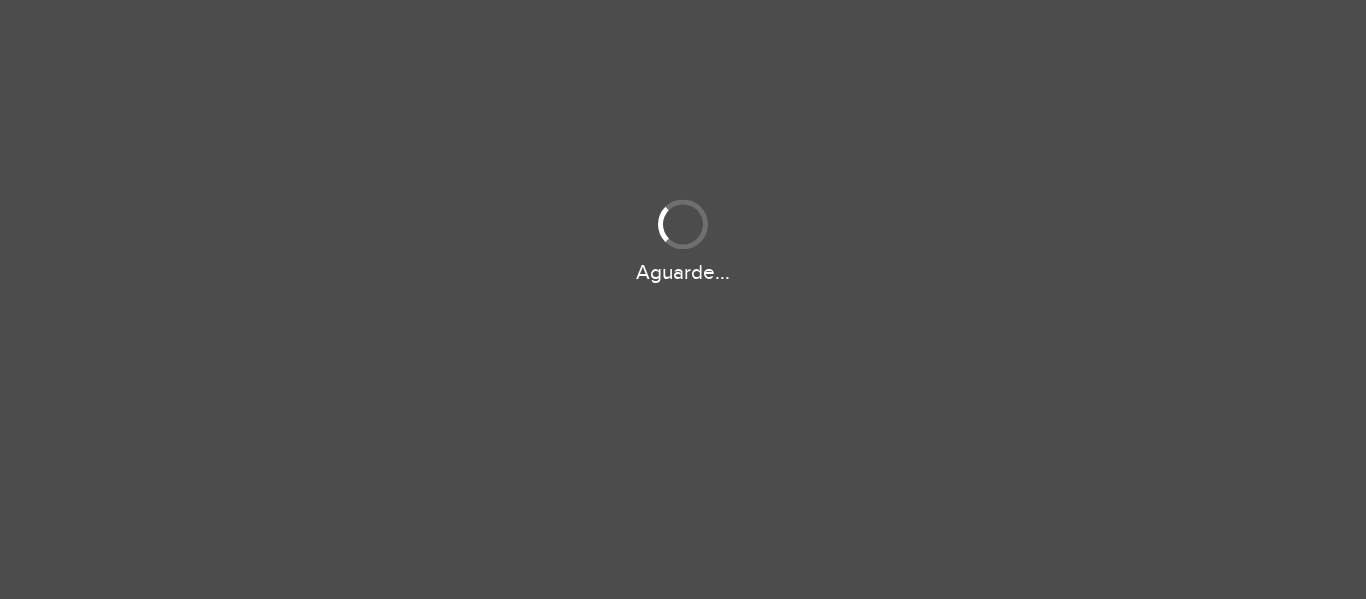 scroll, scrollTop: 0, scrollLeft: 0, axis: both 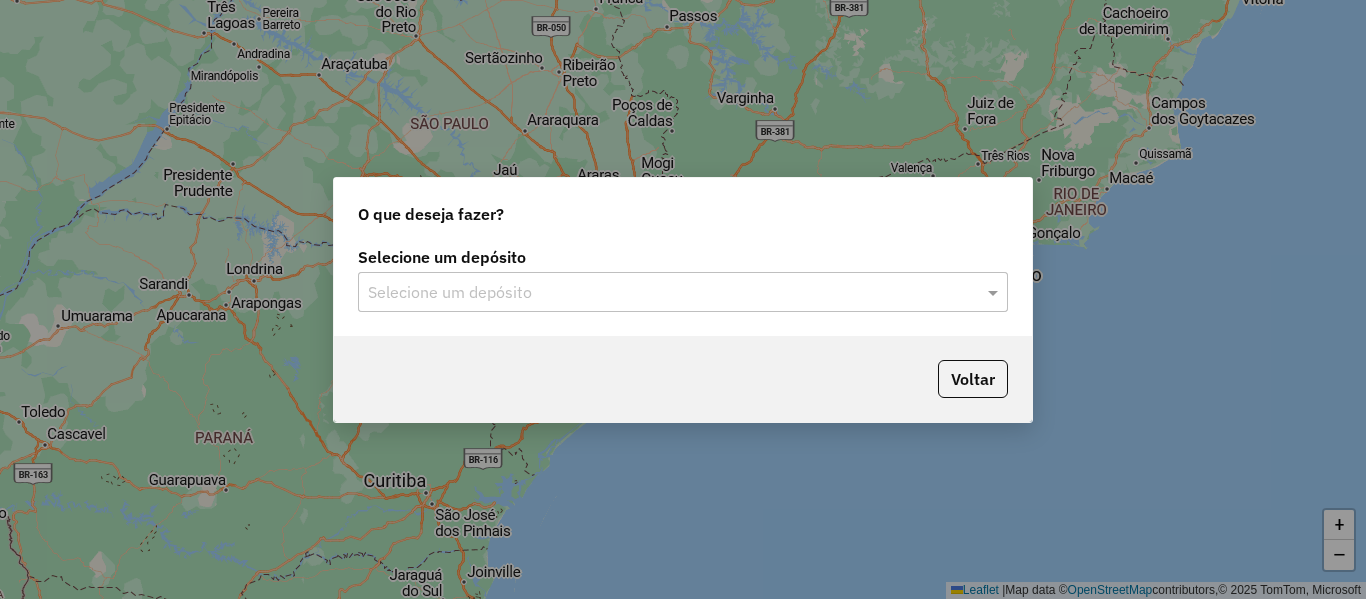 click on "Selecione um depósito" 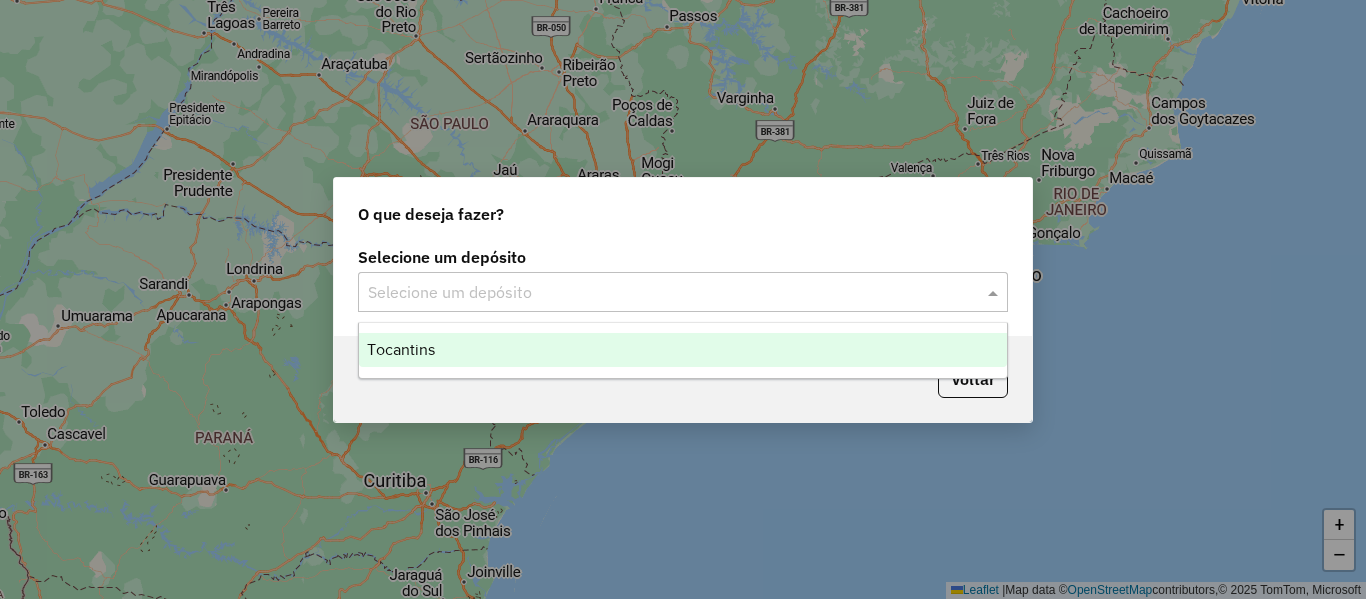 click on "Selecione um depósito" 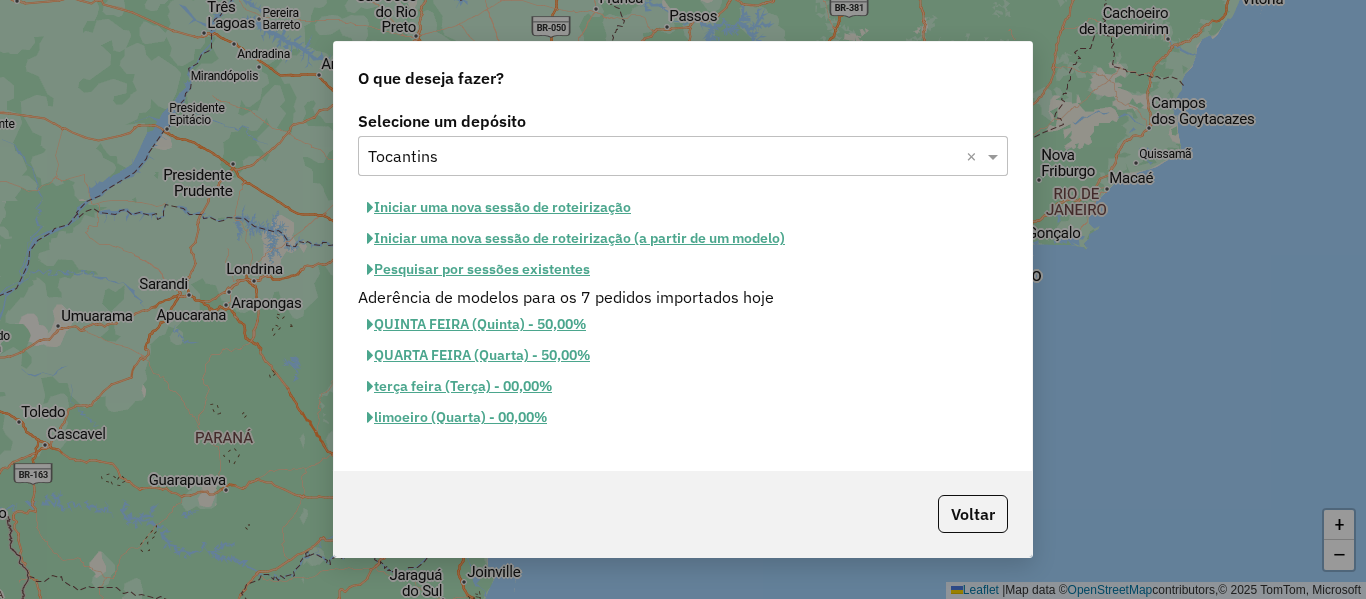 click on "Pesquisar por sessões existentes" 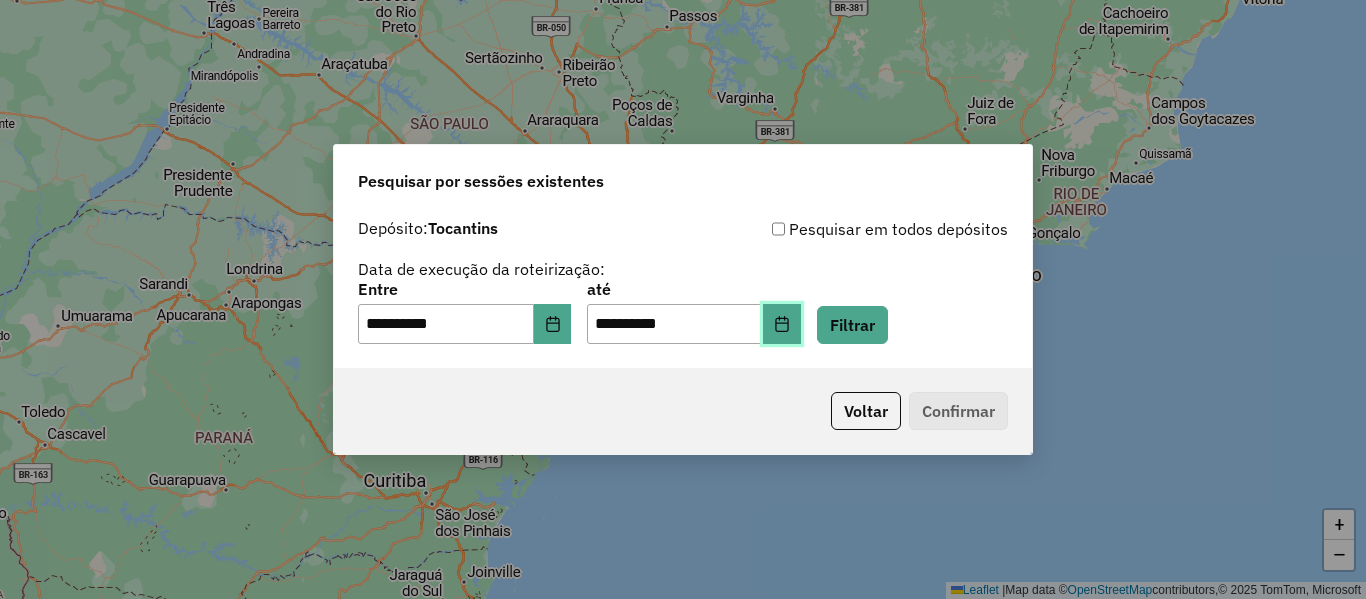 click at bounding box center (782, 324) 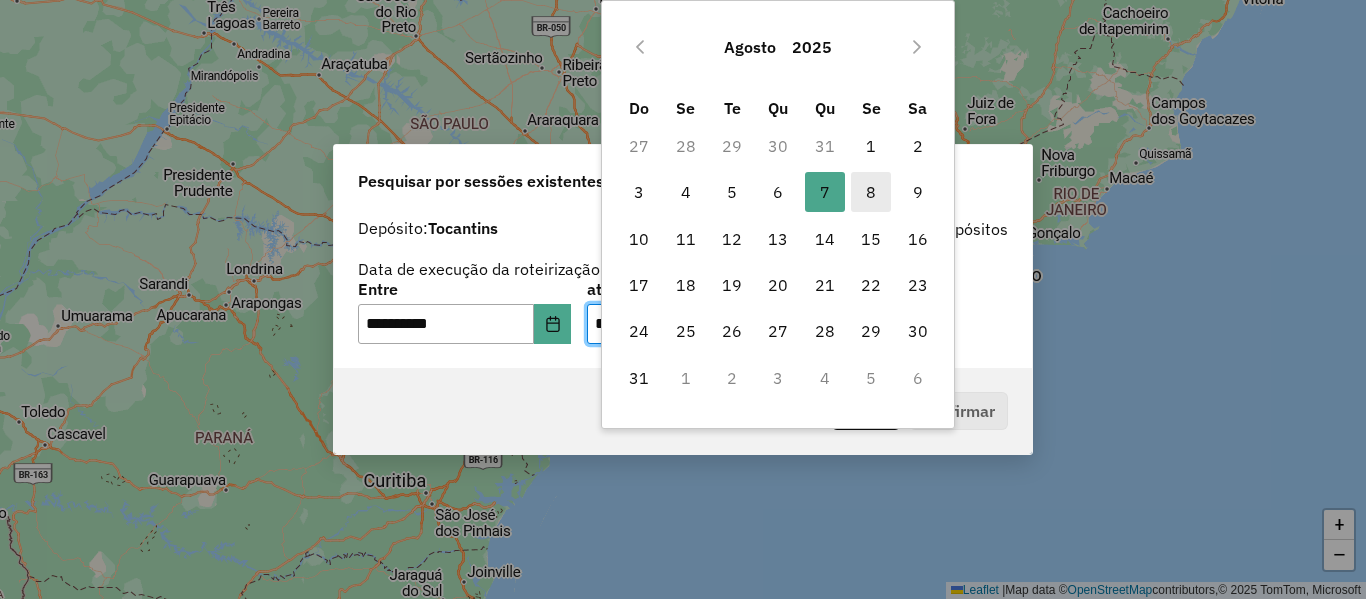 click on "8" at bounding box center (871, 192) 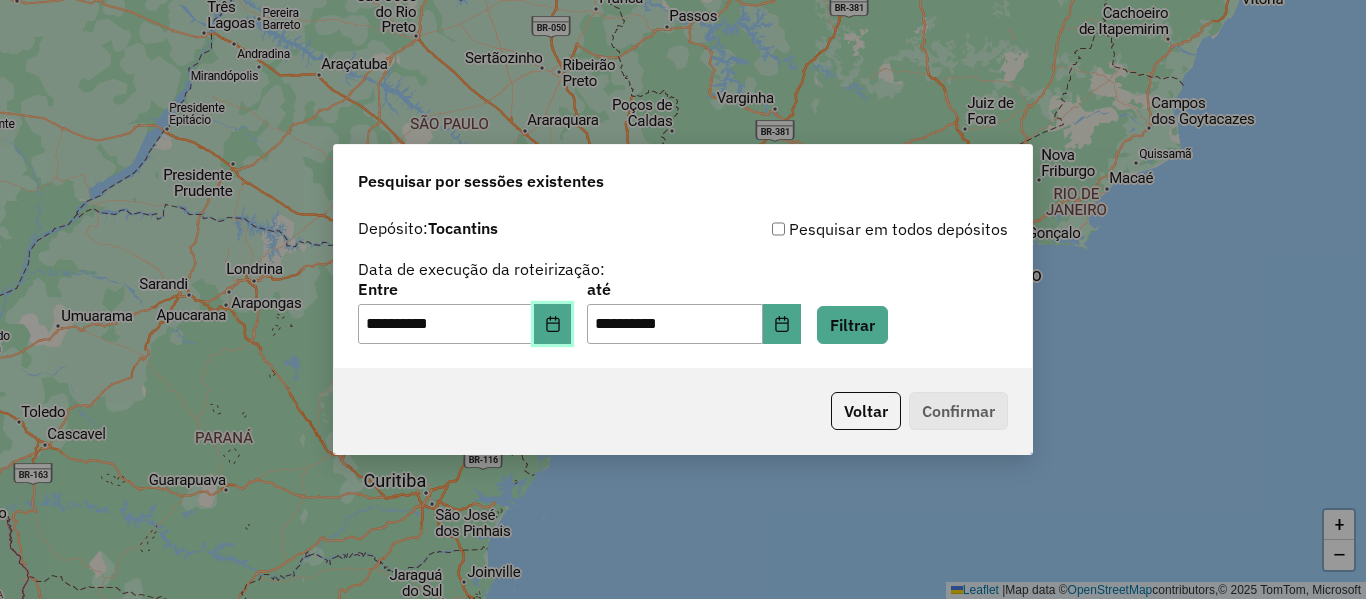 click at bounding box center [553, 324] 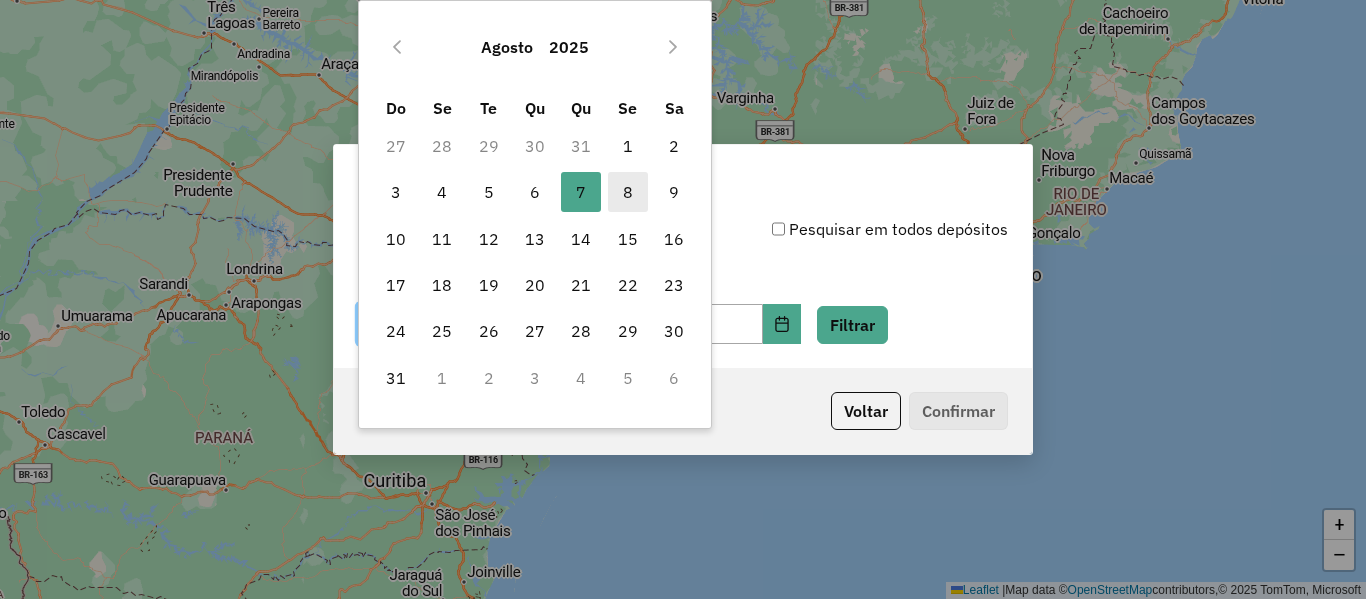 click on "8" at bounding box center [628, 192] 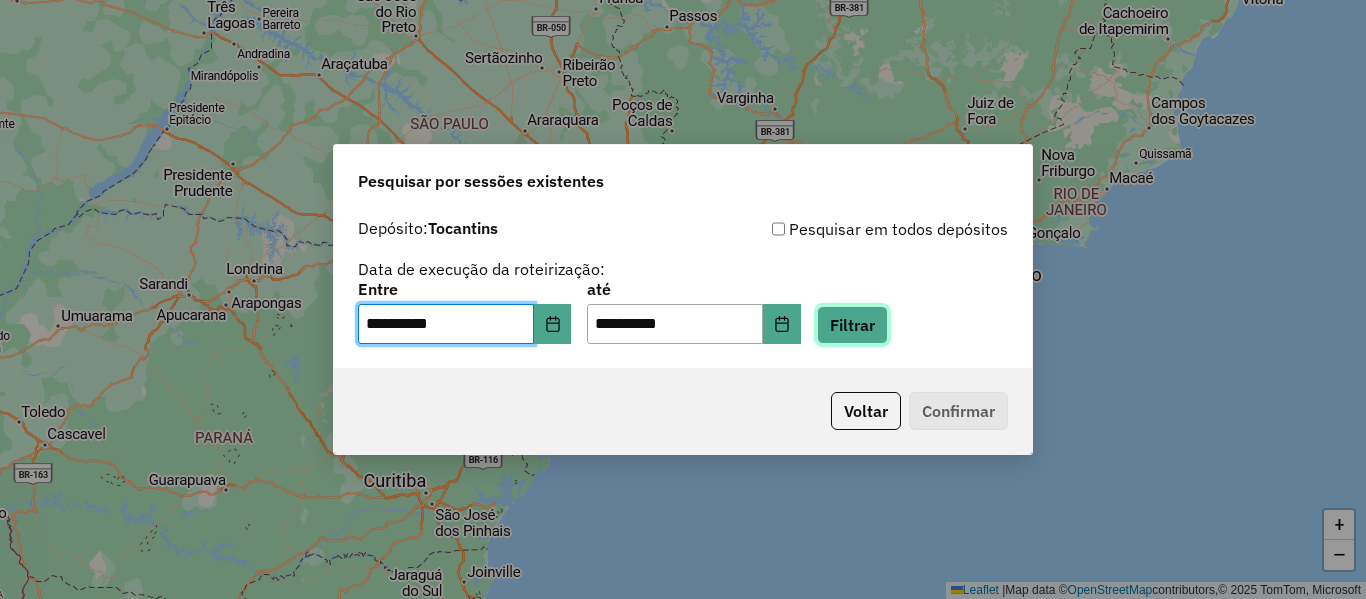 click on "Filtrar" 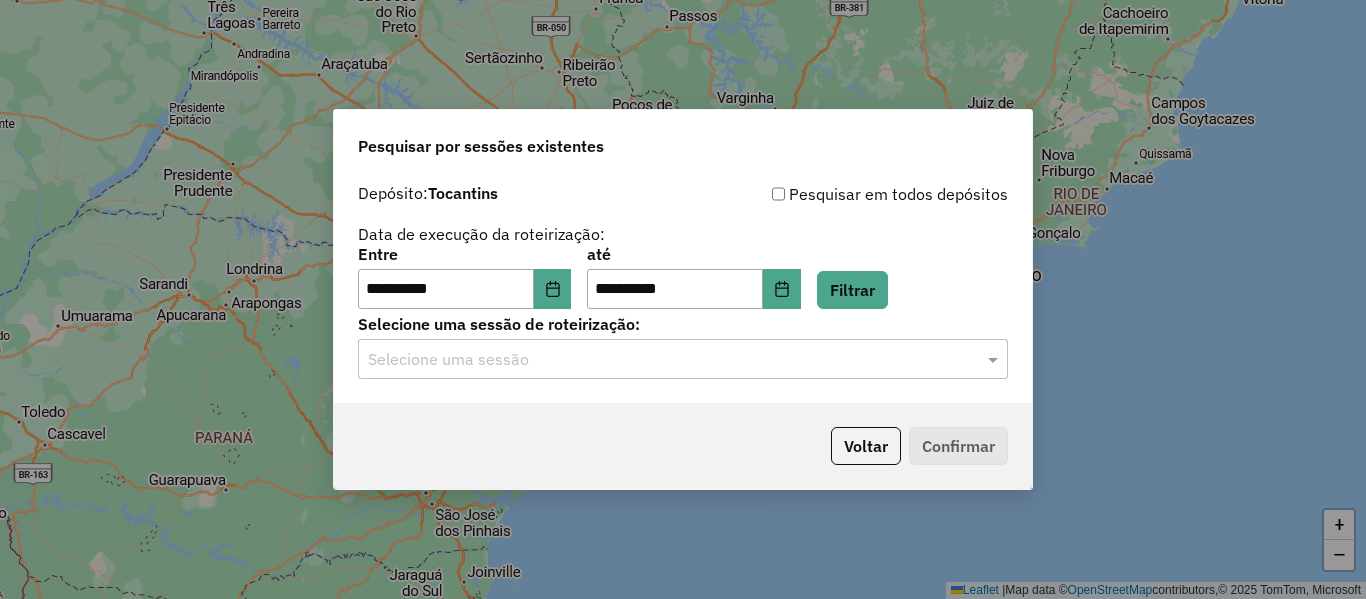 click 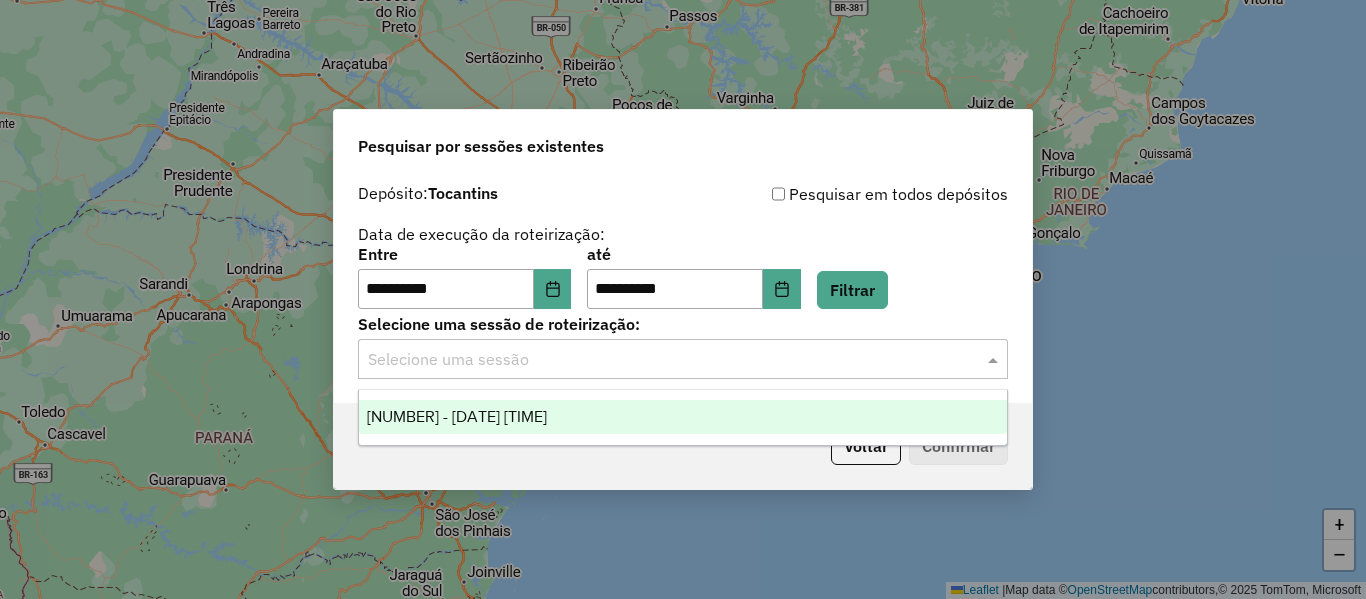click on "976359 - 08/08/2025 17:05" at bounding box center [683, 417] 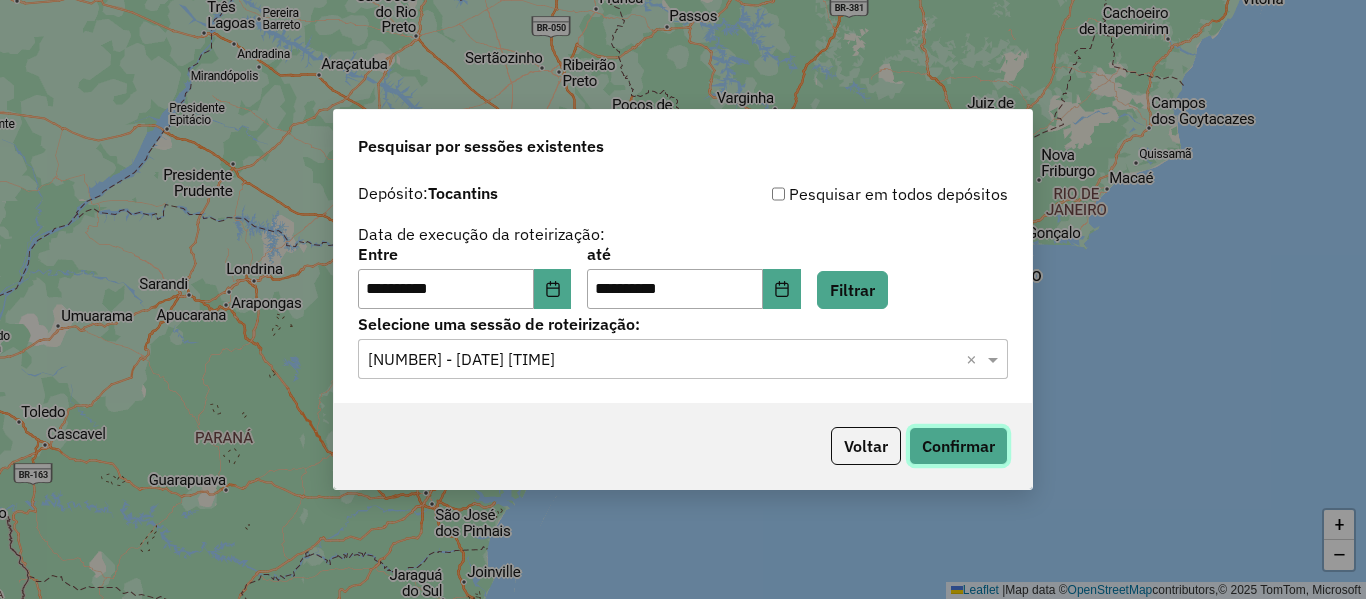 click on "Confirmar" 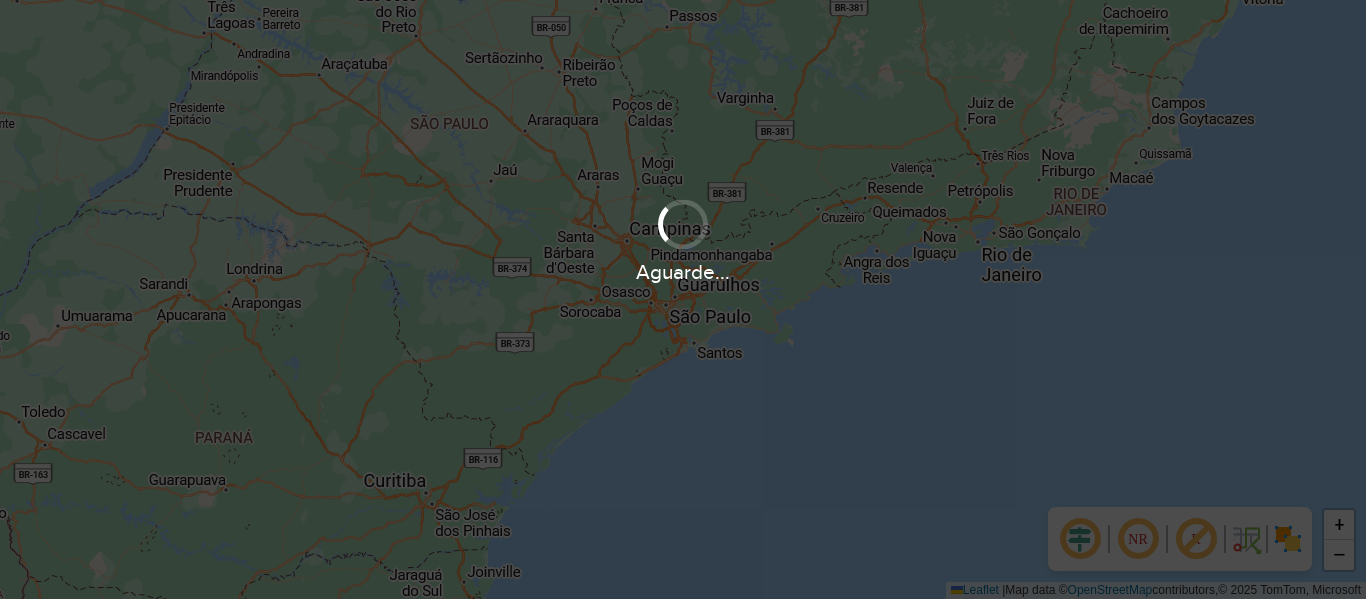 scroll, scrollTop: 0, scrollLeft: 0, axis: both 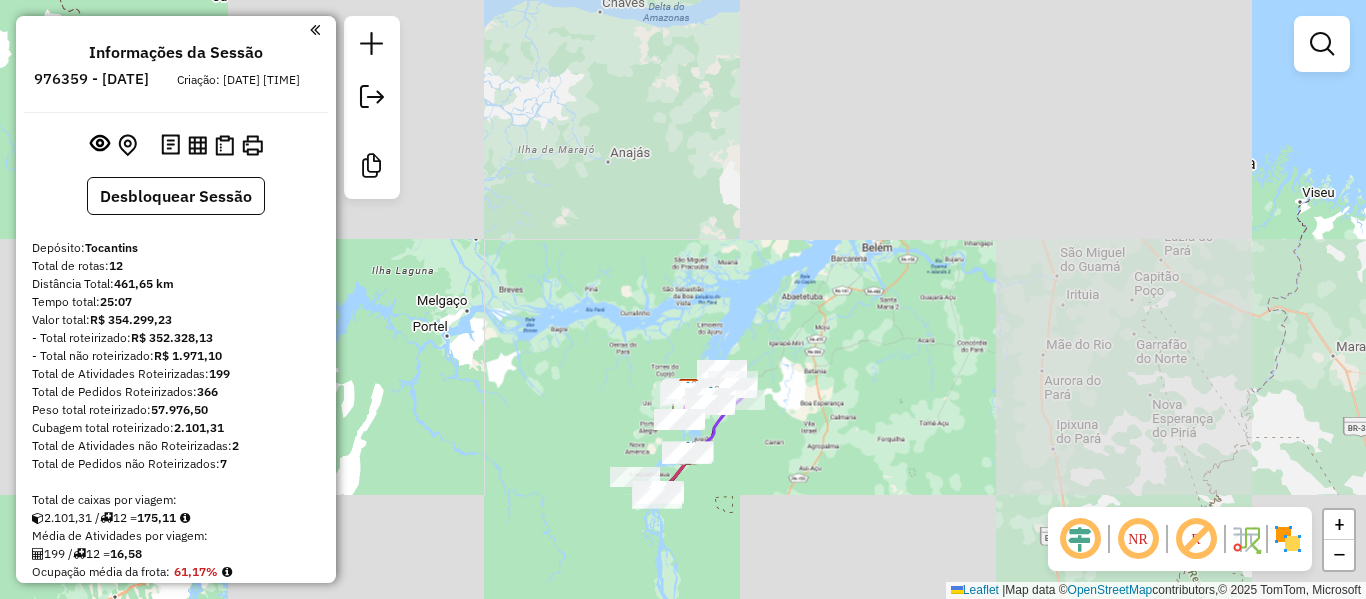 drag, startPoint x: 615, startPoint y: 487, endPoint x: 664, endPoint y: 318, distance: 175.96022 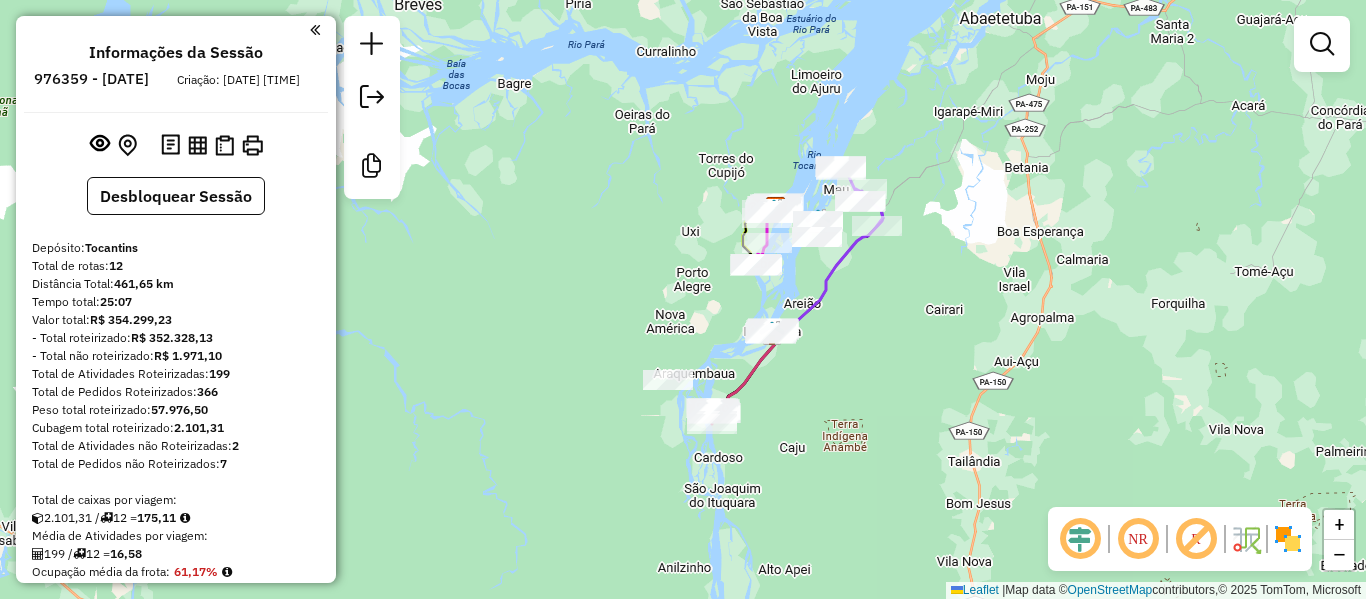 click 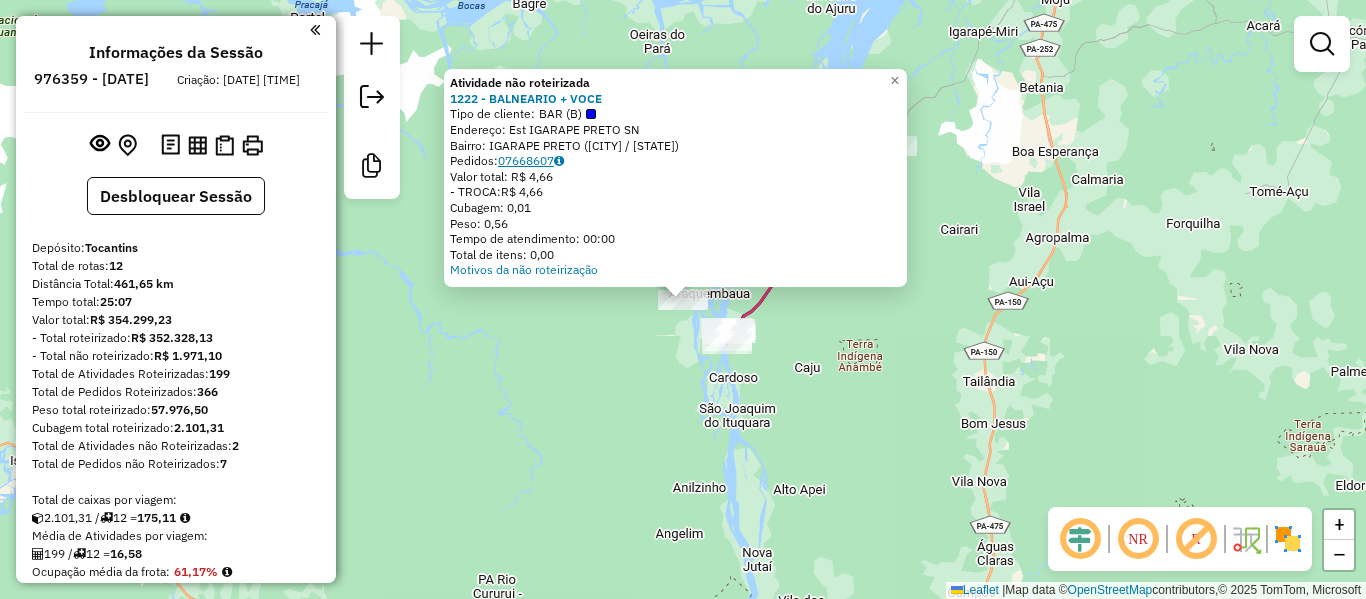 click on "07668607" 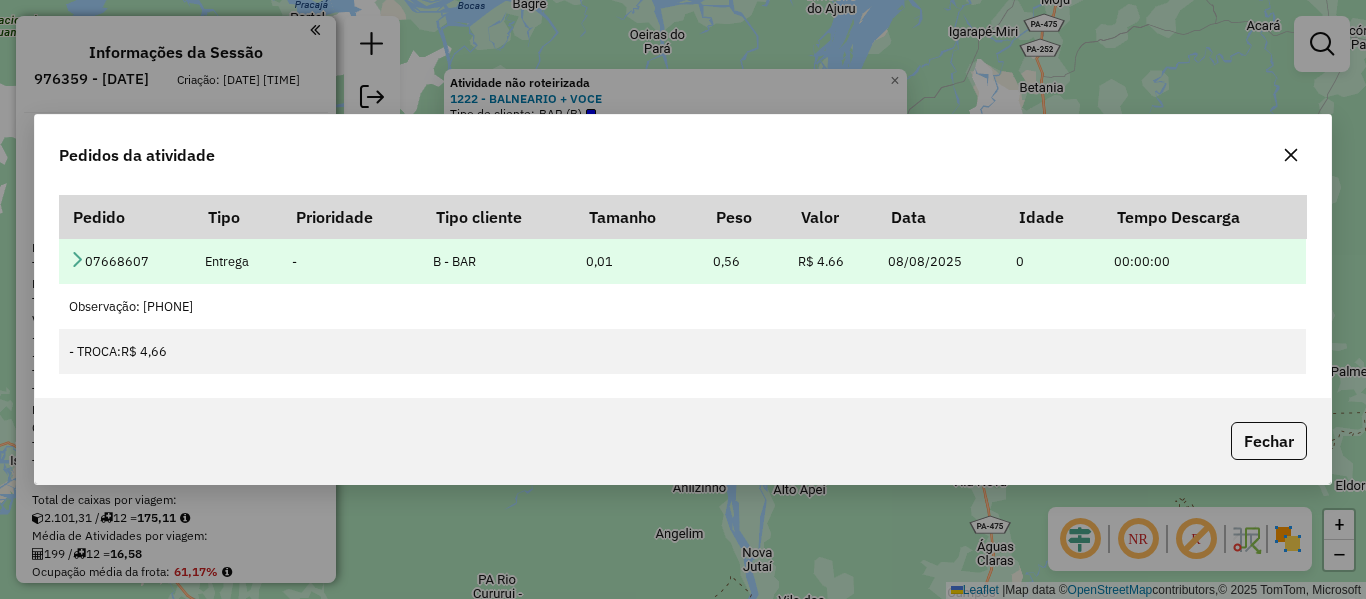 click on "07668607" at bounding box center (126, 261) 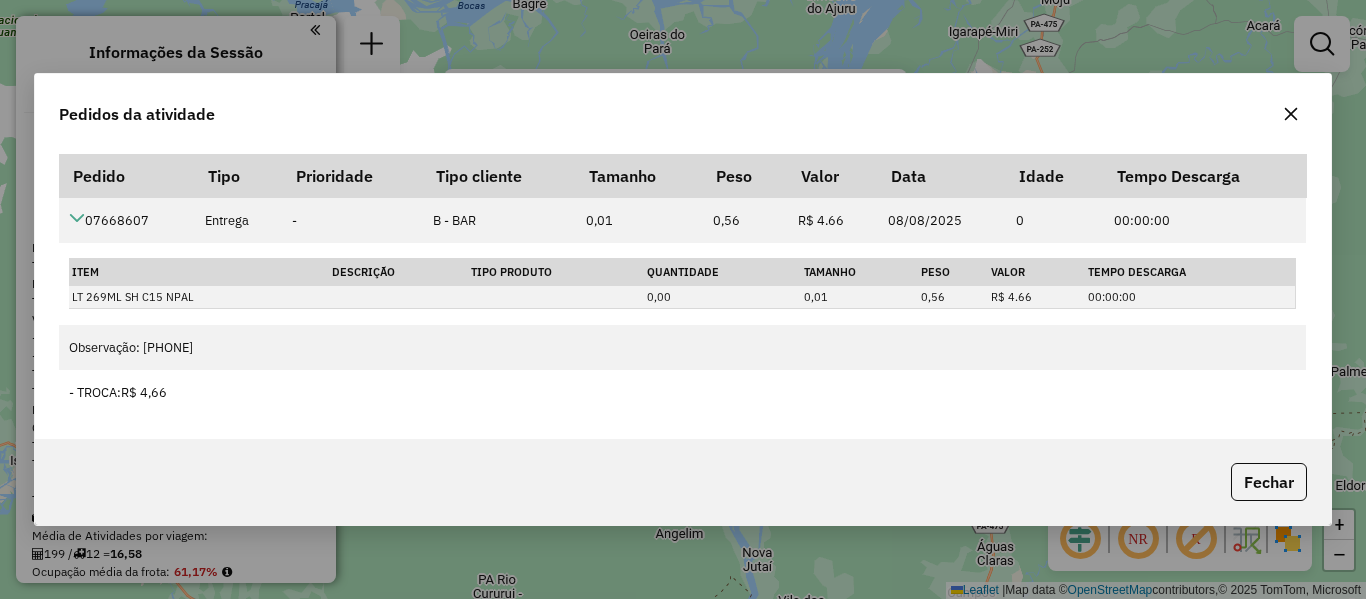 click 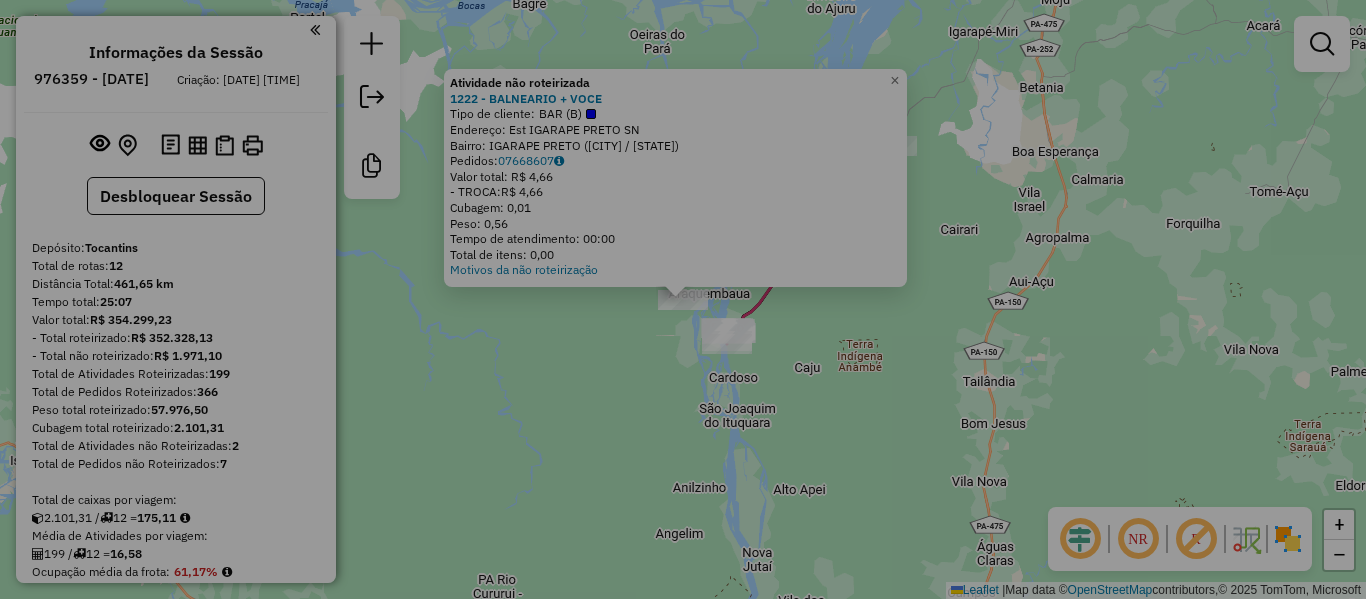 click on "Pedidos da atividade Pedido Tipo Prioridade Tipo cliente Tamanho Peso Valor Data Idade Tempo Descarga  [NUMBER]  Entrega   -    B - BAR  0,01 0,56 R$ 4.66 08/08/2025 0 00:00:00 Item  Descrição   Tipo Produto   Quantidade  Tamanho Peso Valor  Tempo Descarga  LT 269ML SH C15 NPAL 0,00 0,01 0,56 R$ 4.66 00:00:00  Observação: [PHONE]   - TROCA:  R$ 4,66   Fechar" 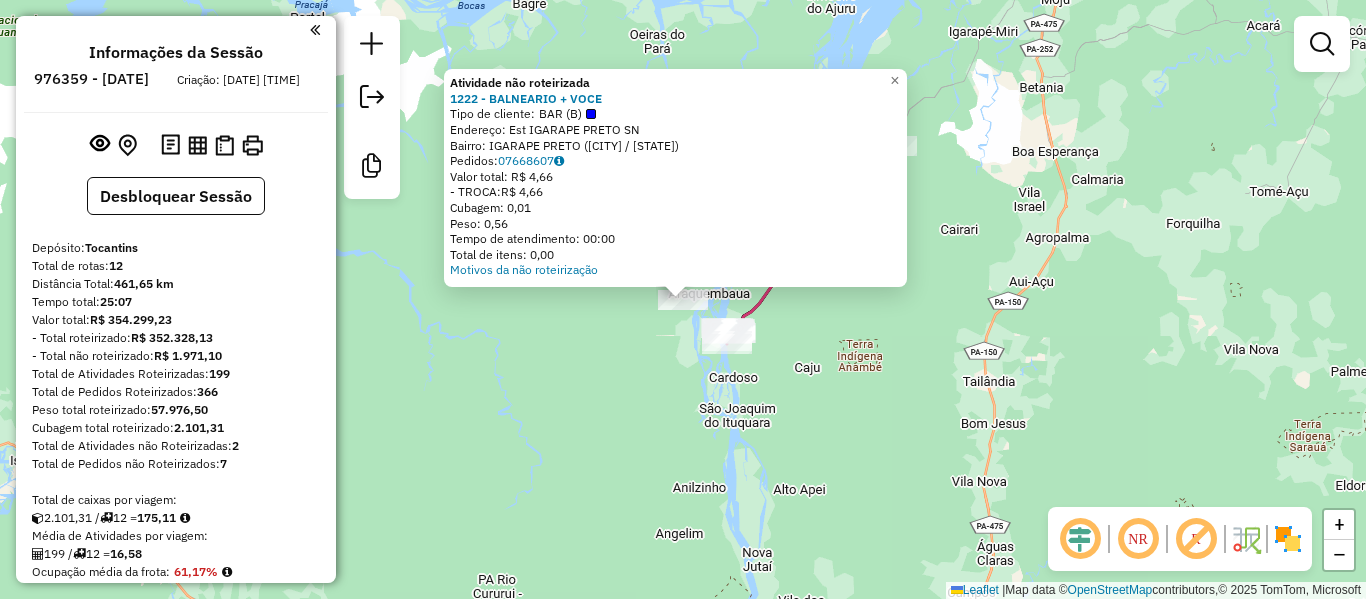click on "Total de itens: 0,00" 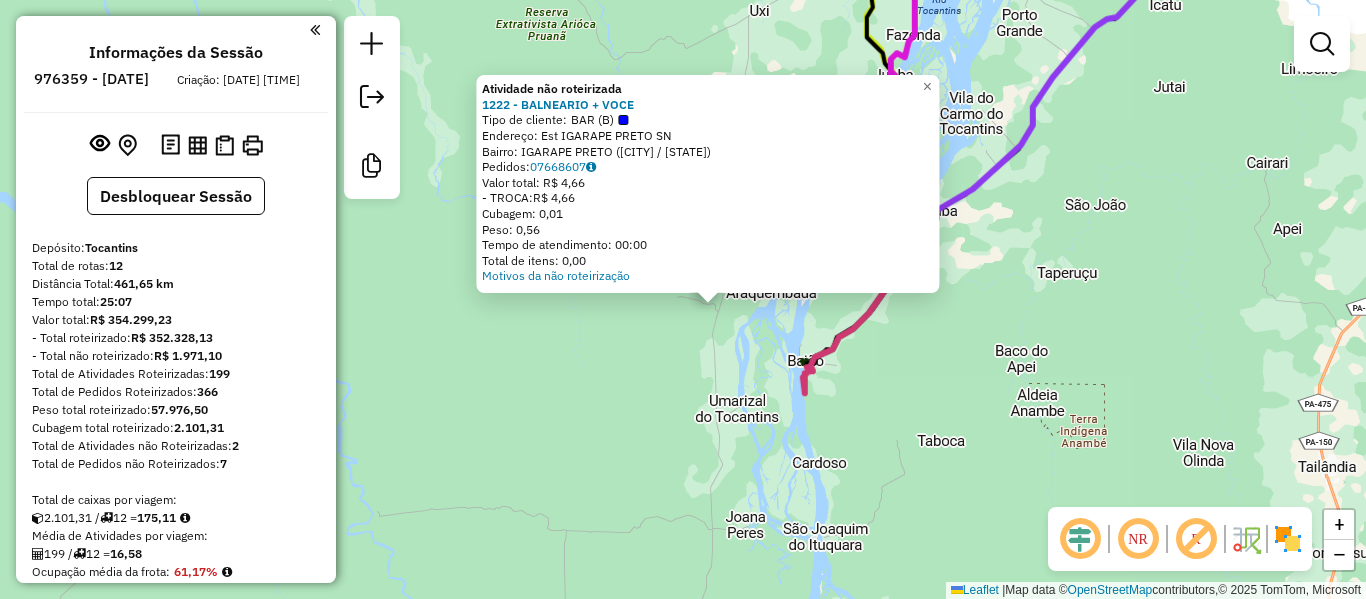 click on "Atividade não roteirizada [NUMBER] - BALNEARIO + VOCE  Tipo de cliente:   BAR (B)   Endereço: Est  IGARAPE PRETO                SN   Bairro: IGARAPE PRETO ([CITY] / [STATE])   Pedidos:  [NUMBER]   Valor total: R$ 4,66   - TROCA:  R$ 4,66   Cubagem: 0,01   Peso: 0,56   Tempo de atendimento: 00:00   Total de itens: 0,00  Motivos da não roteirização × Janela de atendimento Grade de atendimento Capacidade Transportadoras Veículos Cliente Pedidos  Rotas Selecione os dias de semana para filtrar as janelas de atendimento  Seg   Ter   Qua   Qui   Sex   Sáb   Dom  Informe o período da janela de atendimento: De: Até:  Filtrar exatamente a janela do cliente  Considerar janela de atendimento padrão  Selecione os dias de semana para filtrar as grades de atendimento  Seg   Ter   Qua   Qui   Sex   Sáb   Dom   Considerar clientes sem dia de atendimento cadastrado  Clientes fora do dia de atendimento selecionado Filtrar as atividades entre os valores definidos abaixo:  Peso mínimo:   Peso máximo:   Cubagem mínima:  De:" 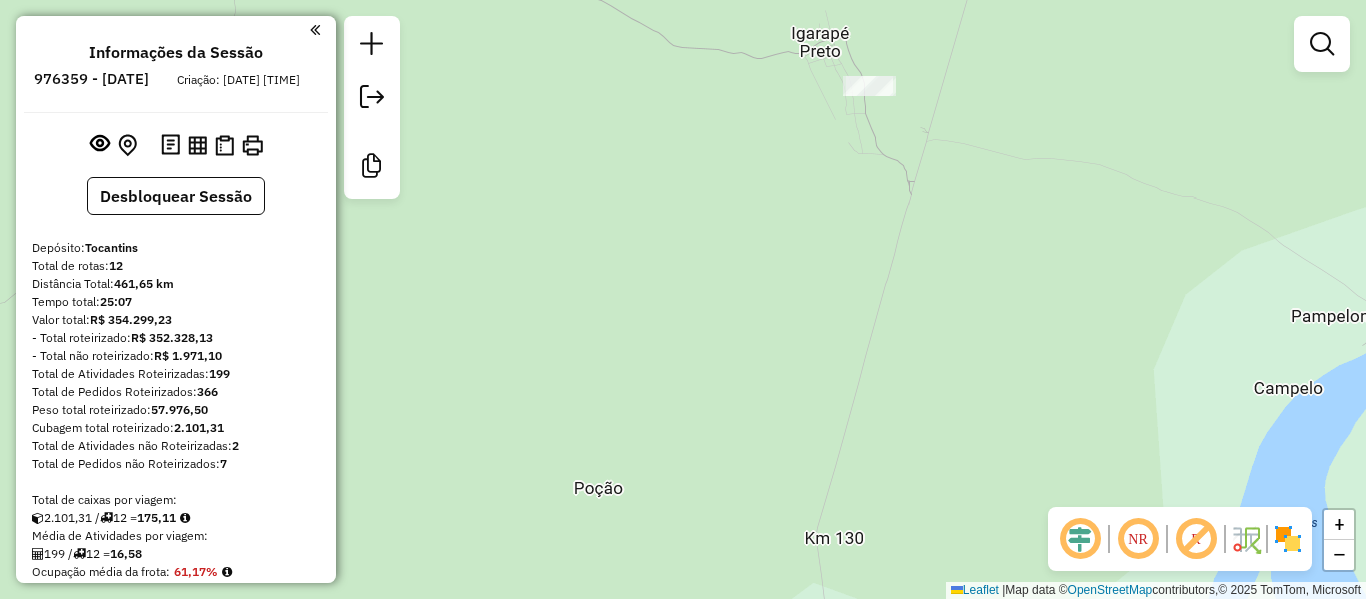 drag, startPoint x: 866, startPoint y: 192, endPoint x: 866, endPoint y: 284, distance: 92 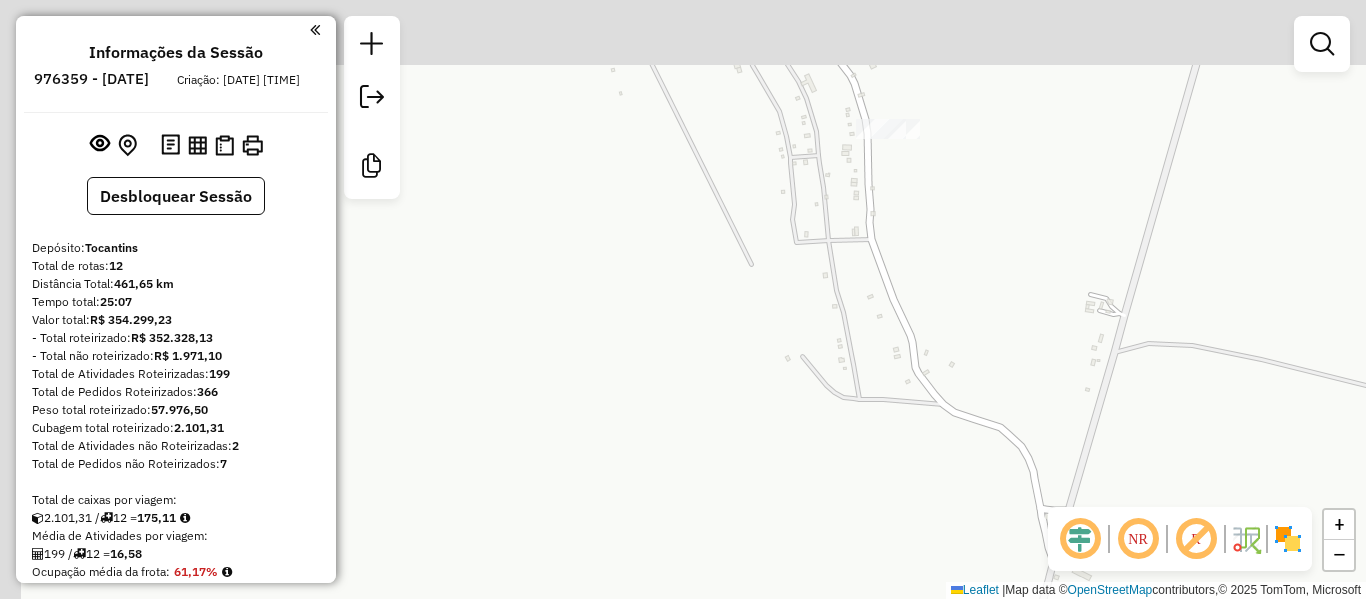 drag, startPoint x: 885, startPoint y: 200, endPoint x: 927, endPoint y: 432, distance: 235.77107 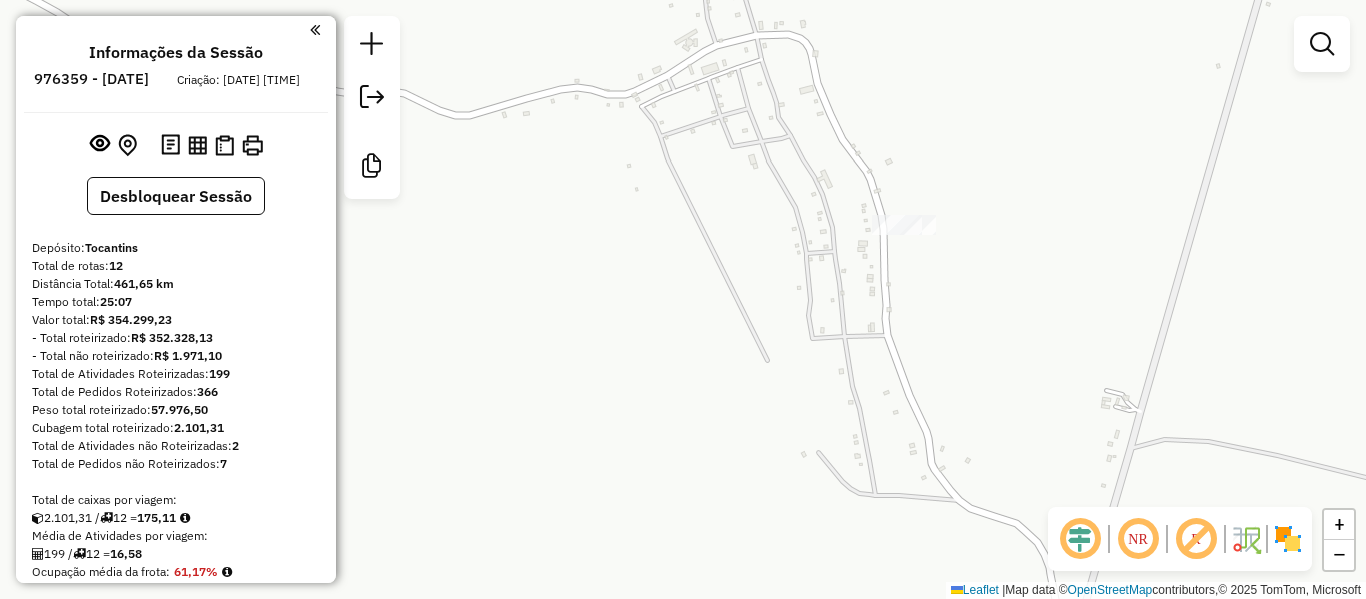 click on "Janela de atendimento Grade de atendimento Capacidade Transportadoras Veículos Cliente Pedidos  Rotas Selecione os dias de semana para filtrar as janelas de atendimento  Seg   Ter   Qua   Qui   Sex   Sáb   Dom  Informe o período da janela de atendimento: De: Até:  Filtrar exatamente a janela do cliente  Considerar janela de atendimento padrão  Selecione os dias de semana para filtrar as grades de atendimento  Seg   Ter   Qua   Qui   Sex   Sáb   Dom   Considerar clientes sem dia de atendimento cadastrado  Clientes fora do dia de atendimento selecionado Filtrar as atividades entre os valores definidos abaixo:  Peso mínimo:   Peso máximo:   Cubagem mínima:   Cubagem máxima:   De:   Até:  Filtrar as atividades entre o tempo de atendimento definido abaixo:  De:   Até:   Considerar capacidade total dos clientes não roteirizados Transportadora: Selecione um ou mais itens Tipo de veículo: Selecione um ou mais itens Veículo: Selecione um ou mais itens Motorista: Selecione um ou mais itens Nome: Rótulo:" 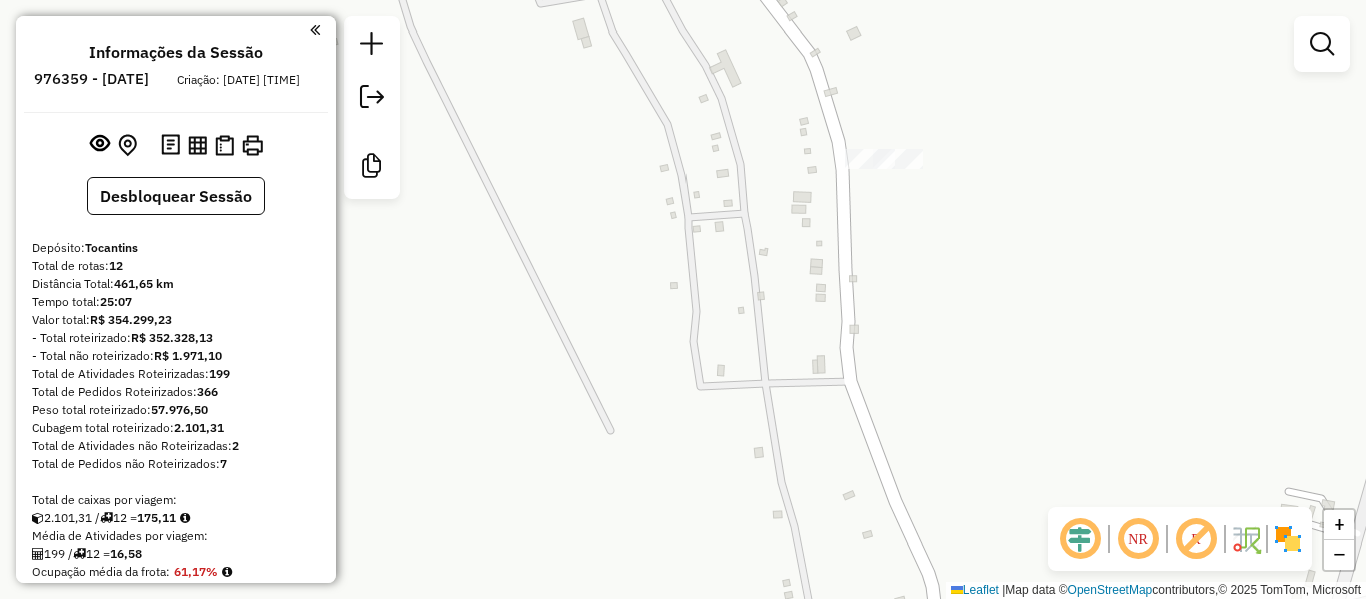 click 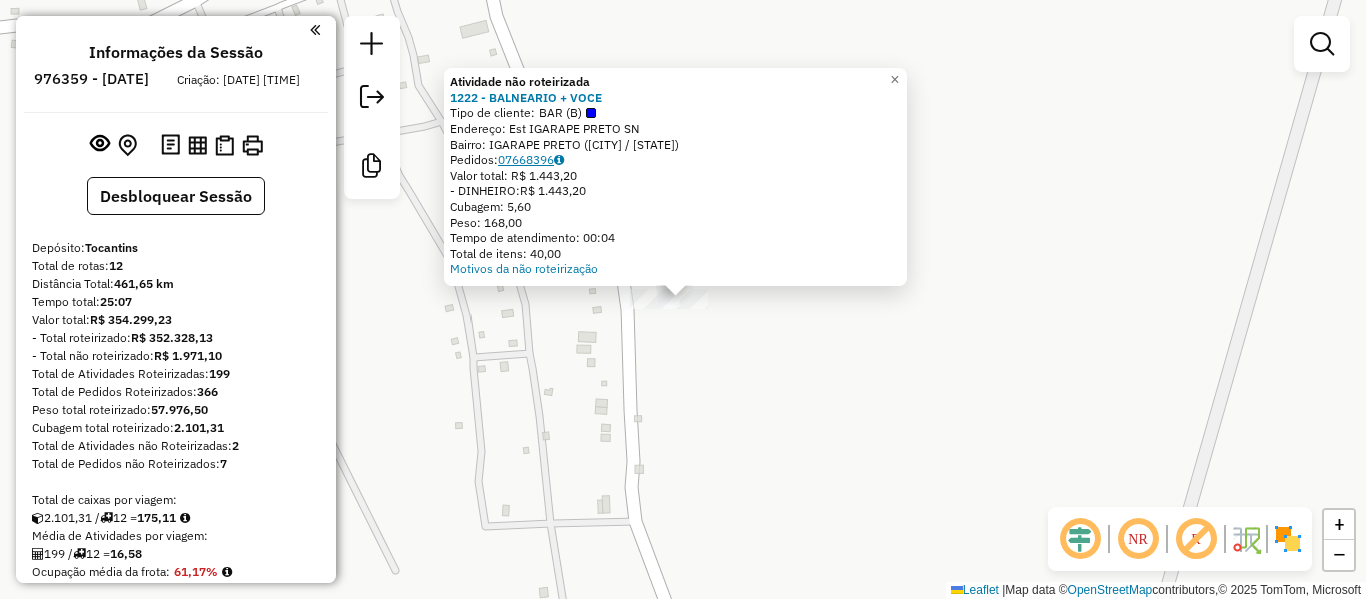 click 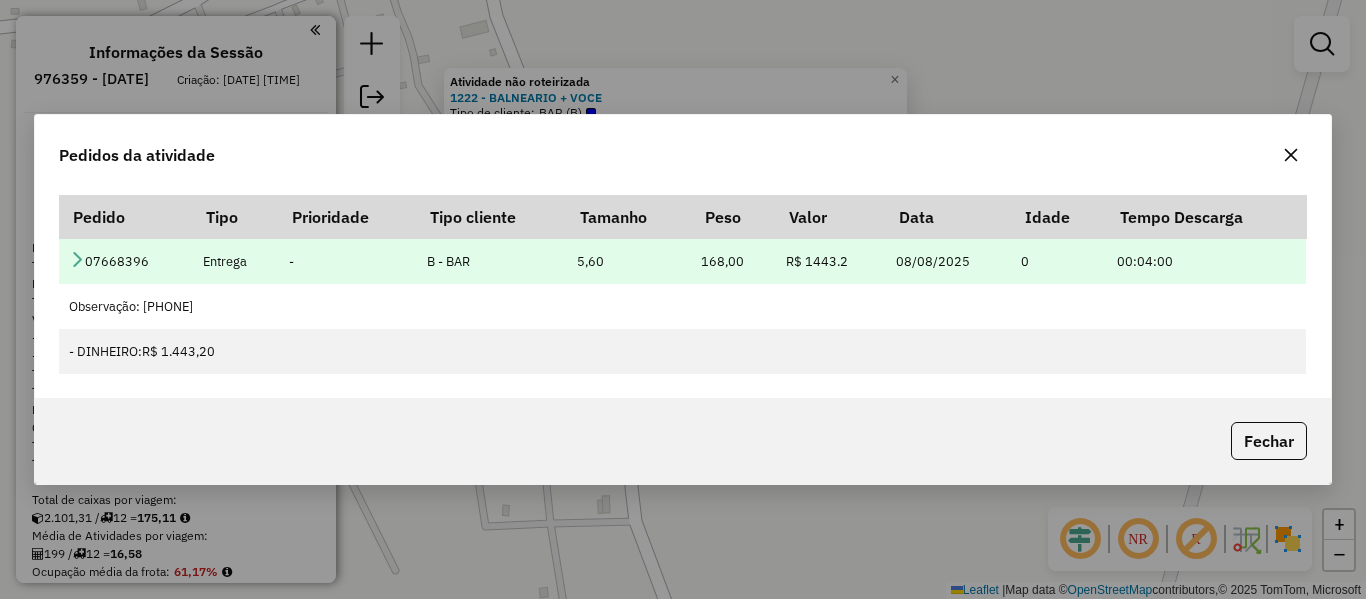 click at bounding box center [77, 259] 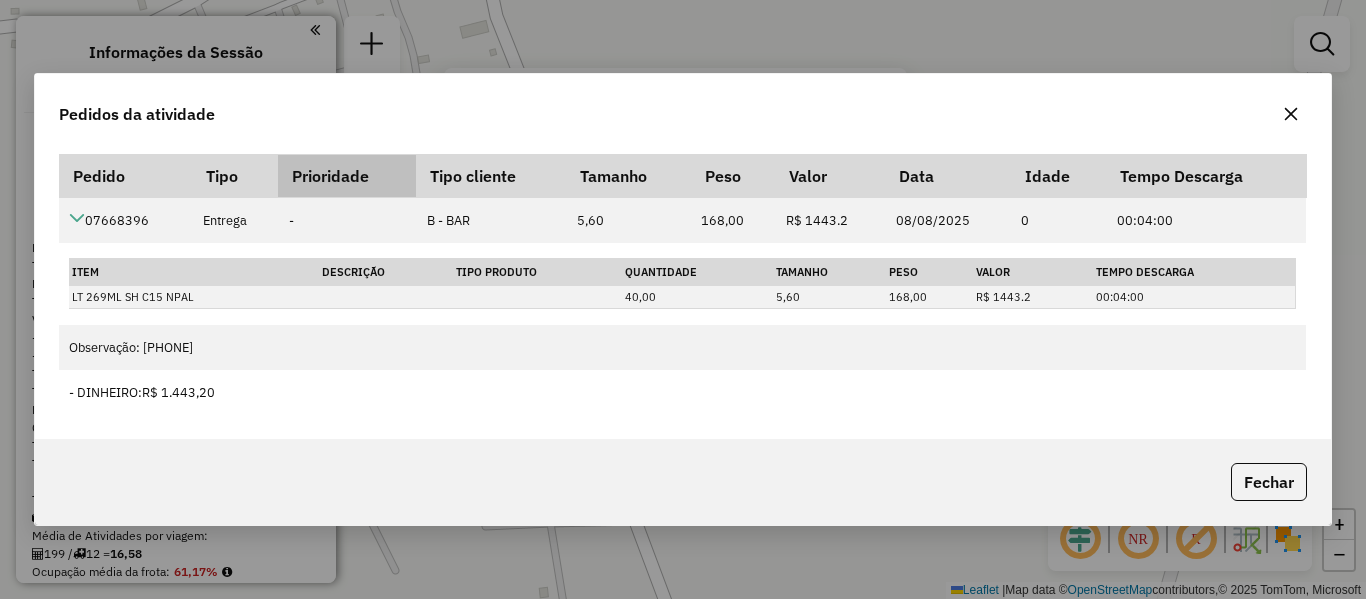 click on "Prioridade" at bounding box center [347, 175] 